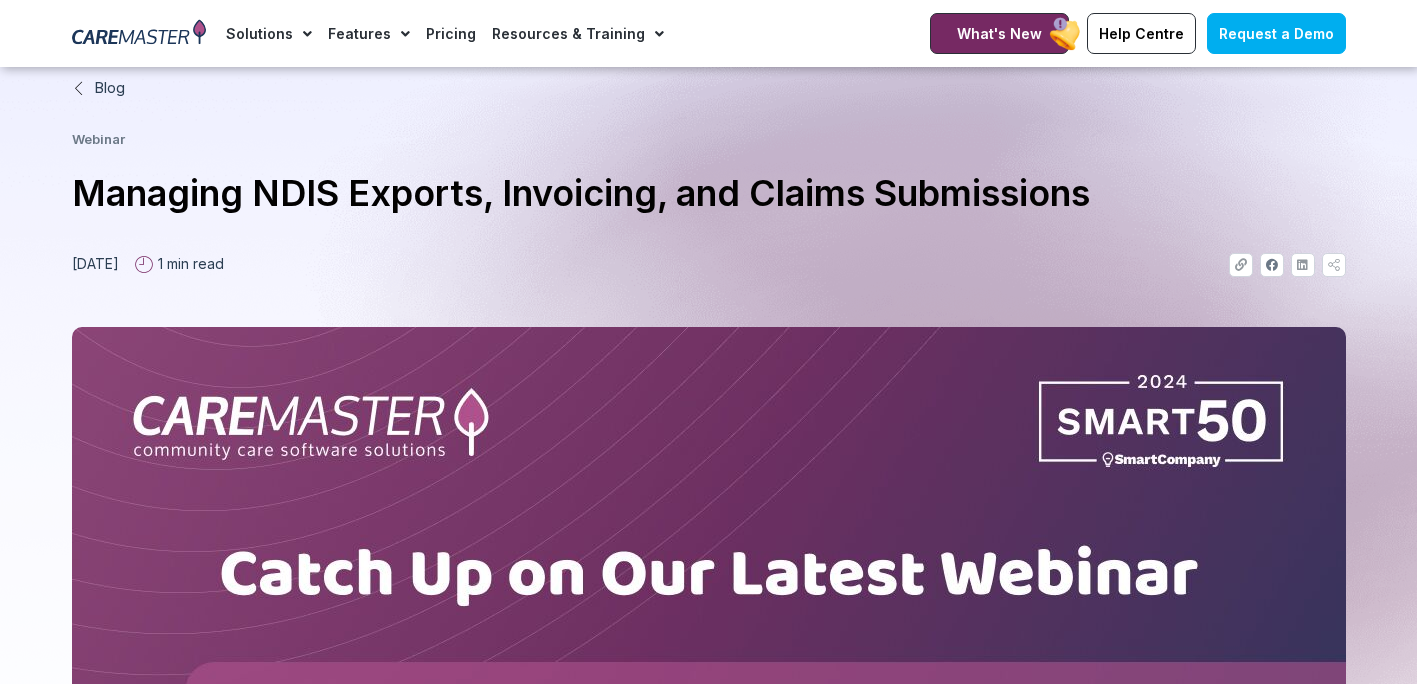 scroll, scrollTop: 1109, scrollLeft: 0, axis: vertical 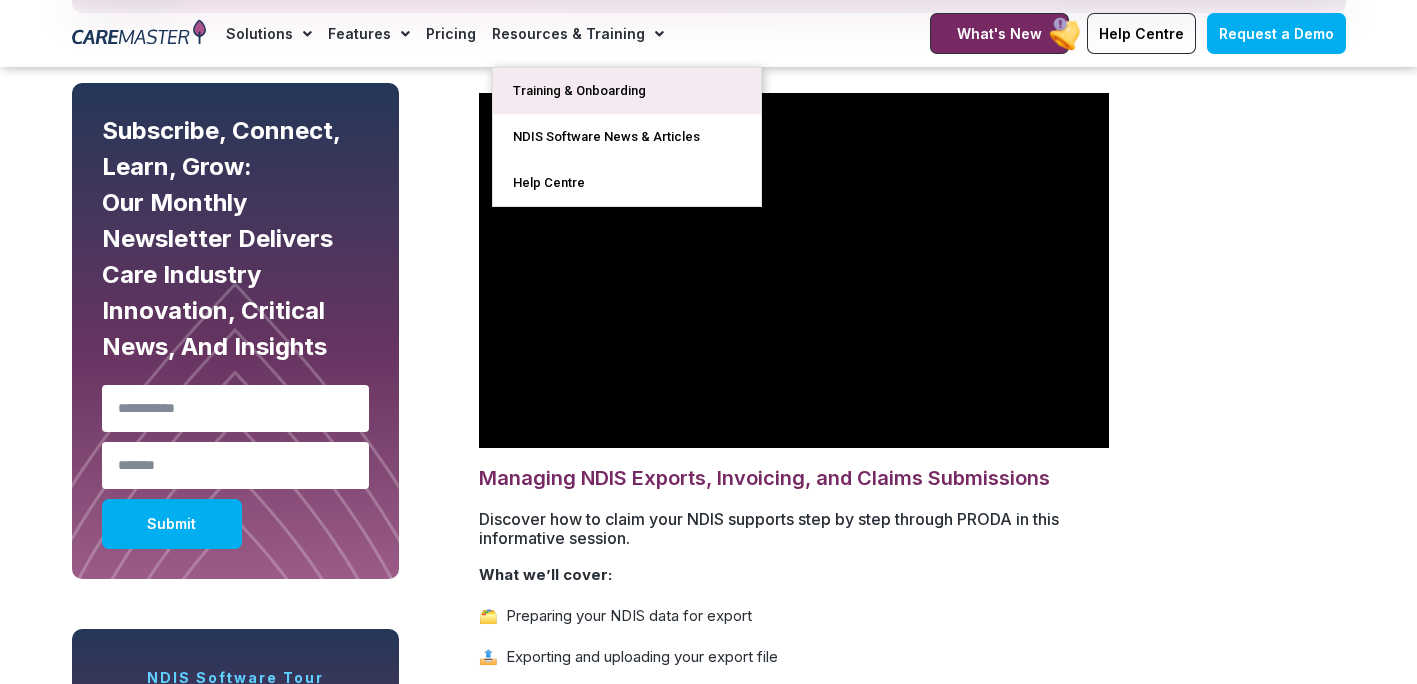 click on "Training & Onboarding" 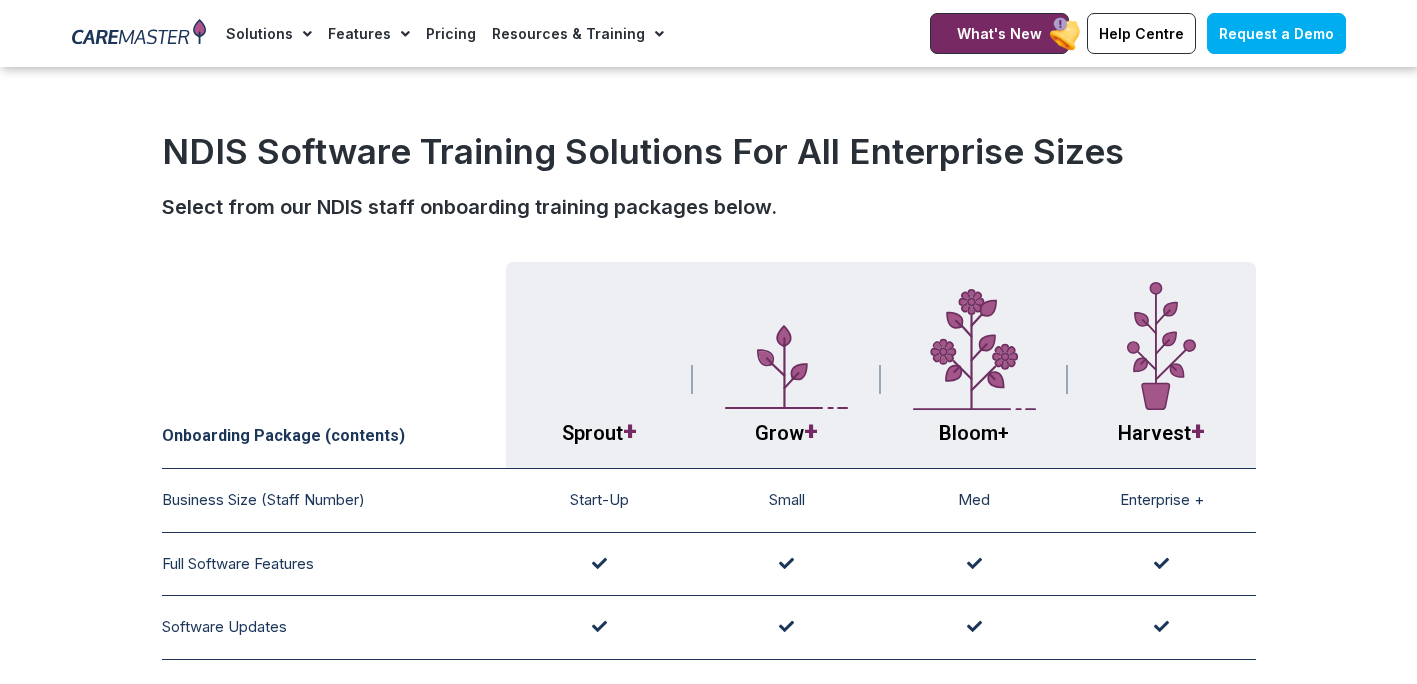 scroll, scrollTop: 126, scrollLeft: 0, axis: vertical 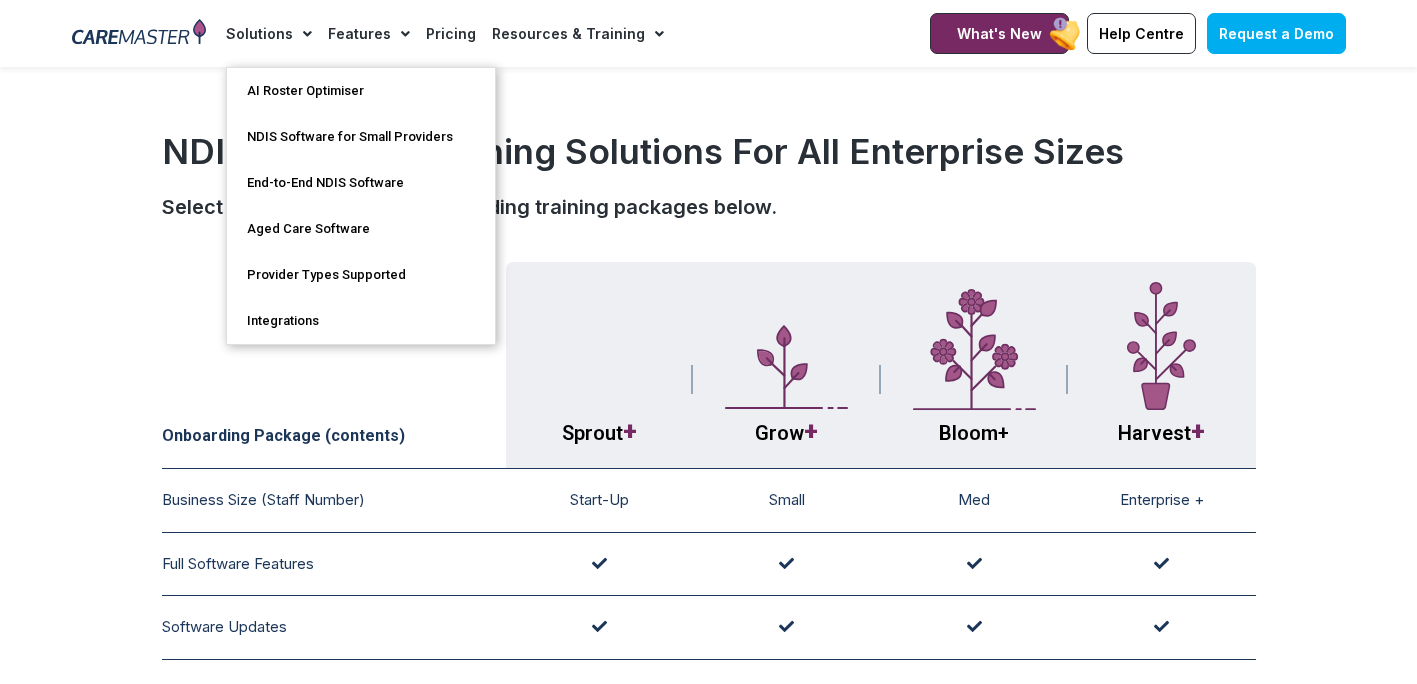 click at bounding box center [139, 34] 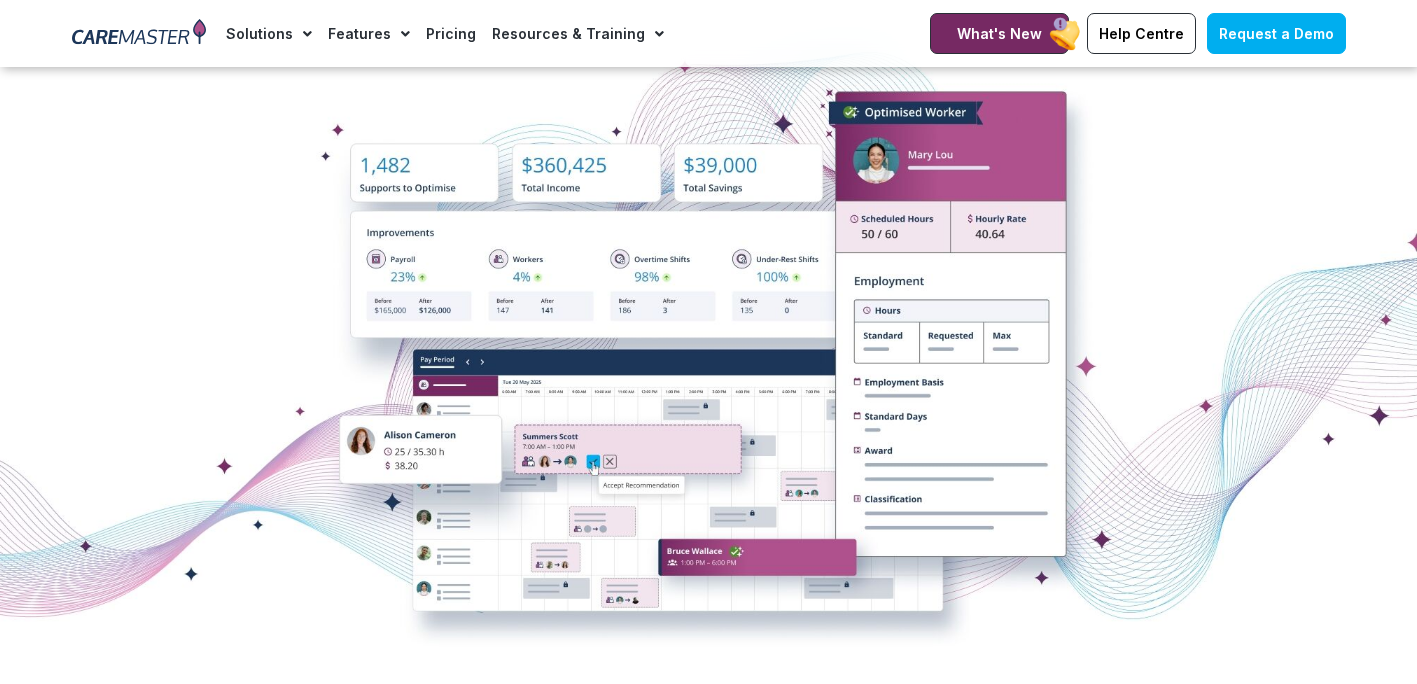 scroll, scrollTop: 0, scrollLeft: 0, axis: both 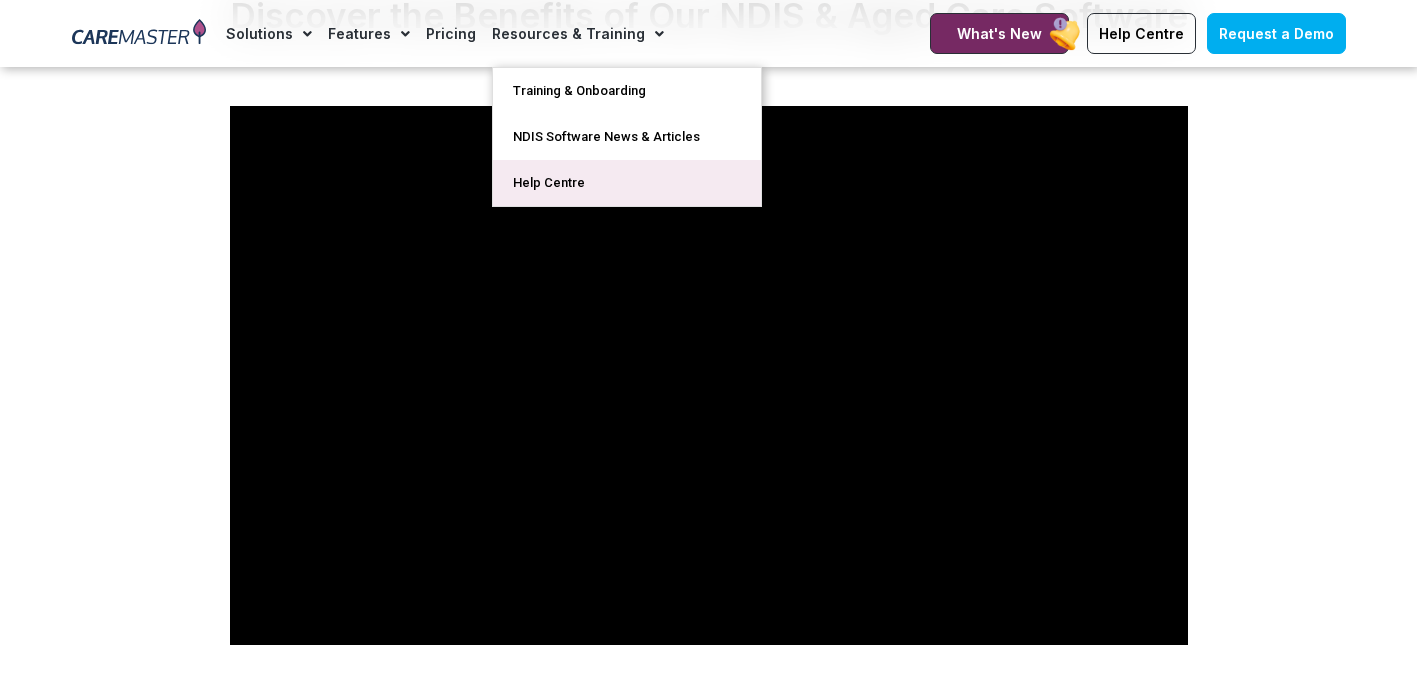 click on "Help Centre" 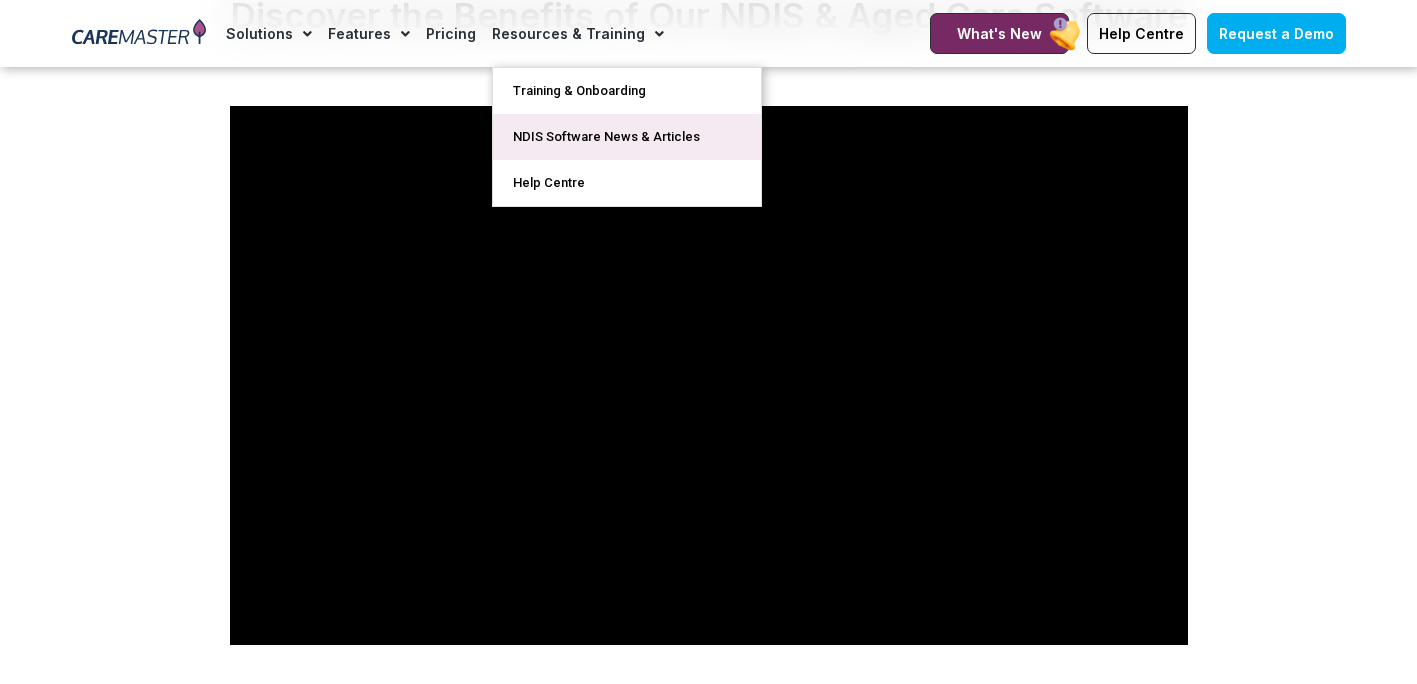 click on "NDIS Software News & Articles" 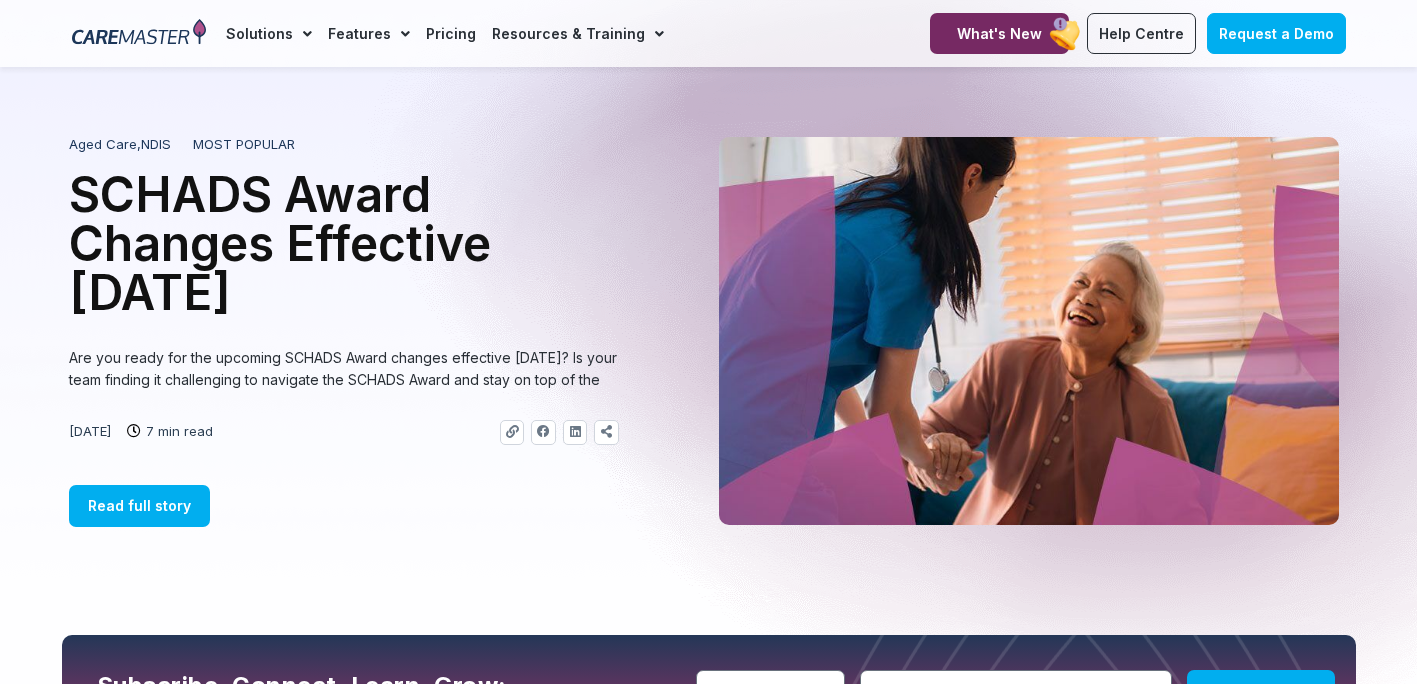 scroll, scrollTop: 0, scrollLeft: 0, axis: both 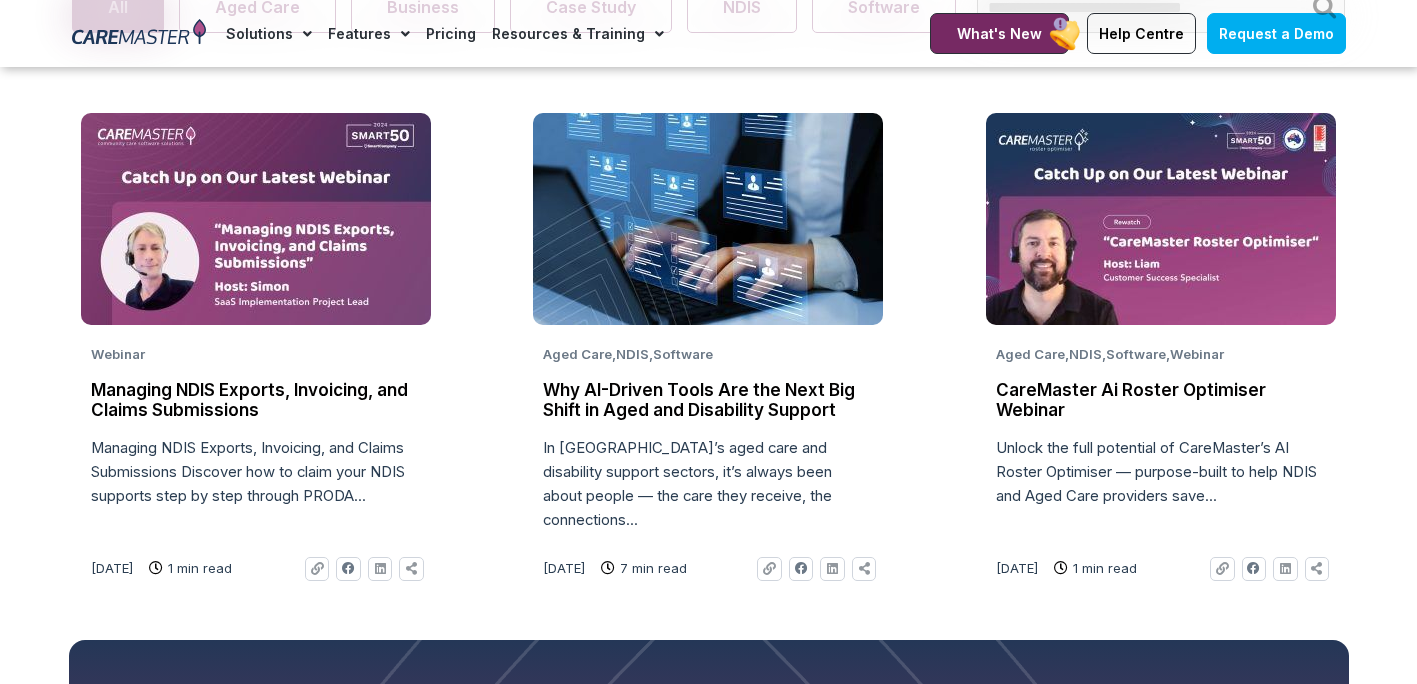 click 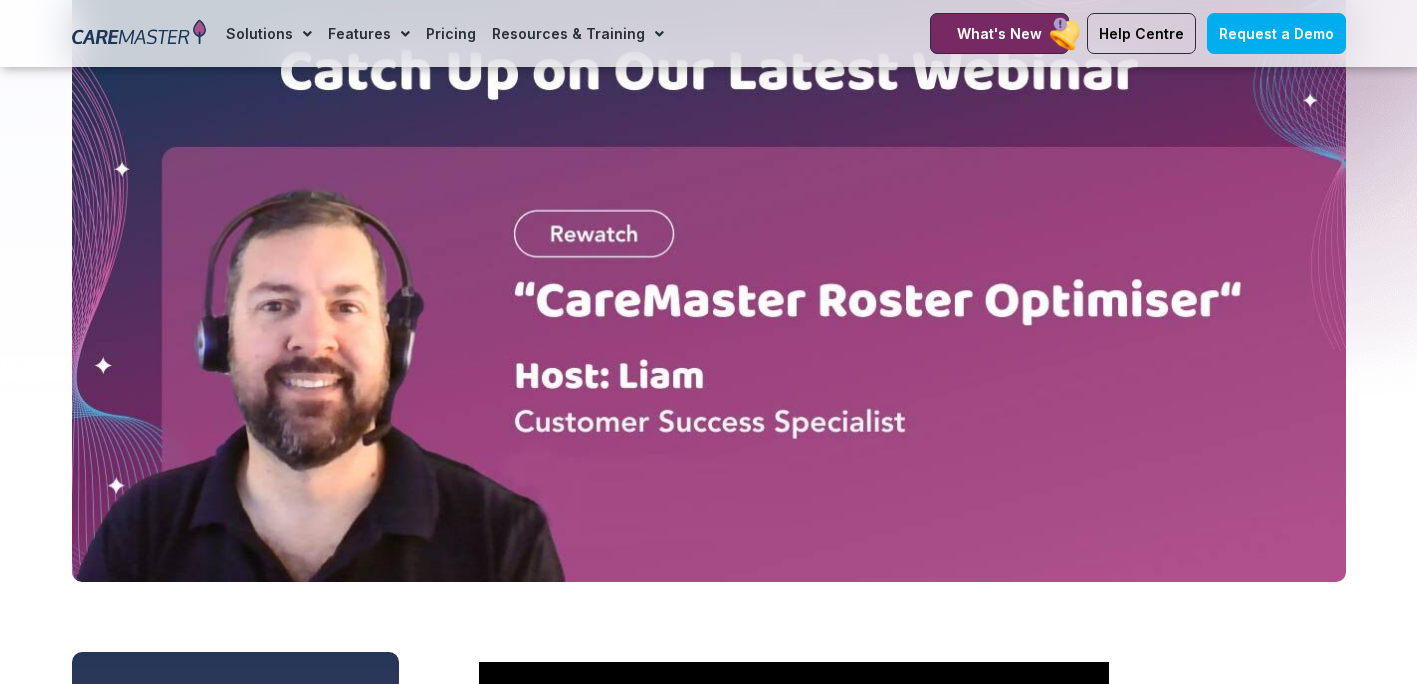 scroll, scrollTop: 0, scrollLeft: 0, axis: both 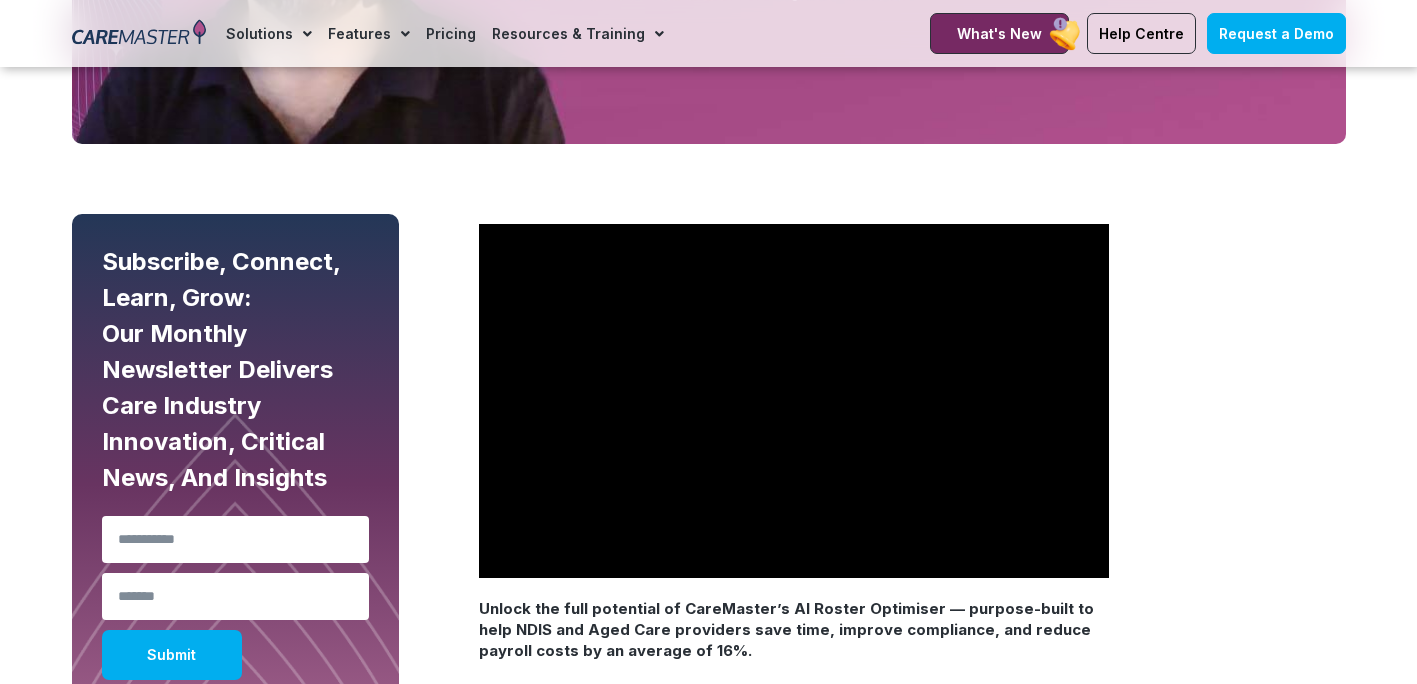 click on "Subscribe, Connect, Learn, Grow:  Our Monthly Newsletter Delivers Care Industry Innovation, Critical News, and Insights       Name           Email              Submit                                             NDIS Software Tour           Choose your own journey!           A personalised walkthrough that highlights the CareMaster features most important to you                           Start the Tour!                                                                      7000+ App Downloads         4.6 Based on 2.6k Reviews                                                              Unlock the full potential of CareMaster’s AI Roster Optimiser — purpose-built to help NDIS and Aged Care providers save time, improve compliance, and reduce payroll costs by an average of 16%.     ✅  AI-Powered Rostering:  See how shifts are auto-optimised in seconds to improve efficiency and coverage   ✅  Proven Cost Savings:  Learn how providers are achieving measurable payroll reductions" at bounding box center (709, 803) 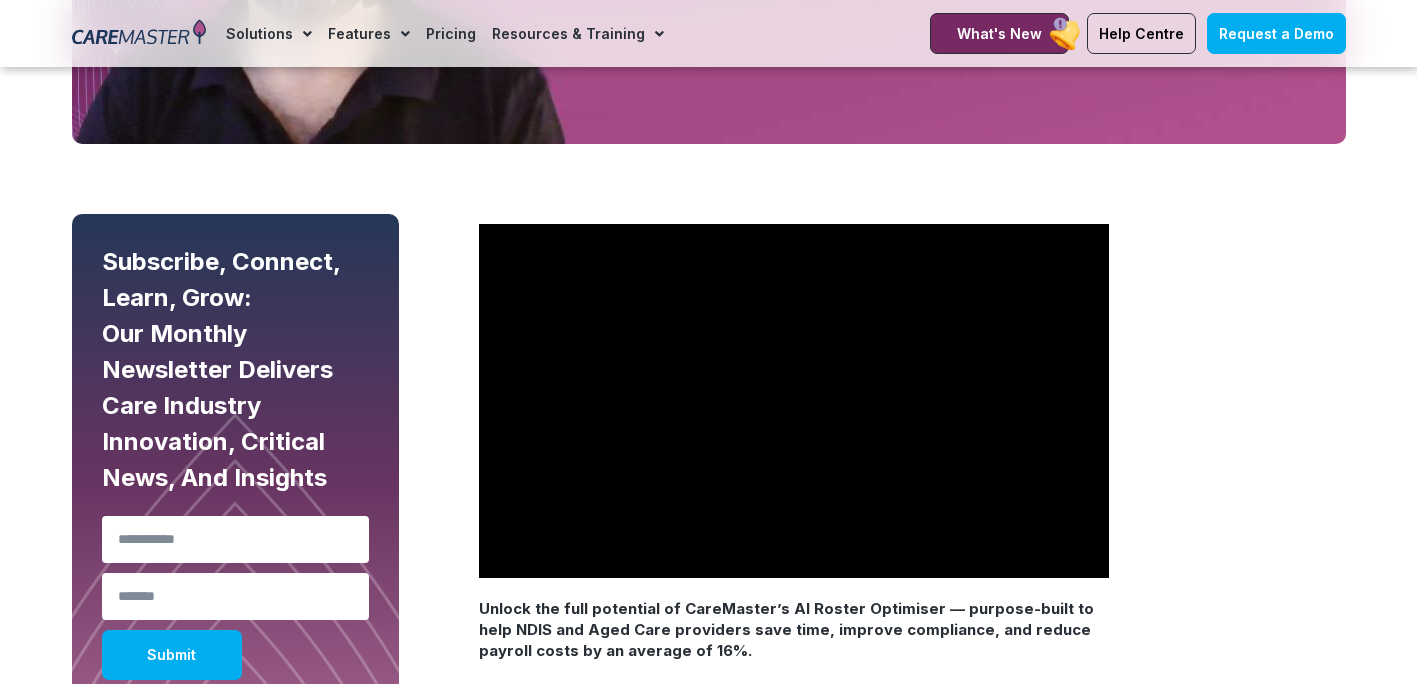 scroll, scrollTop: 622, scrollLeft: 0, axis: vertical 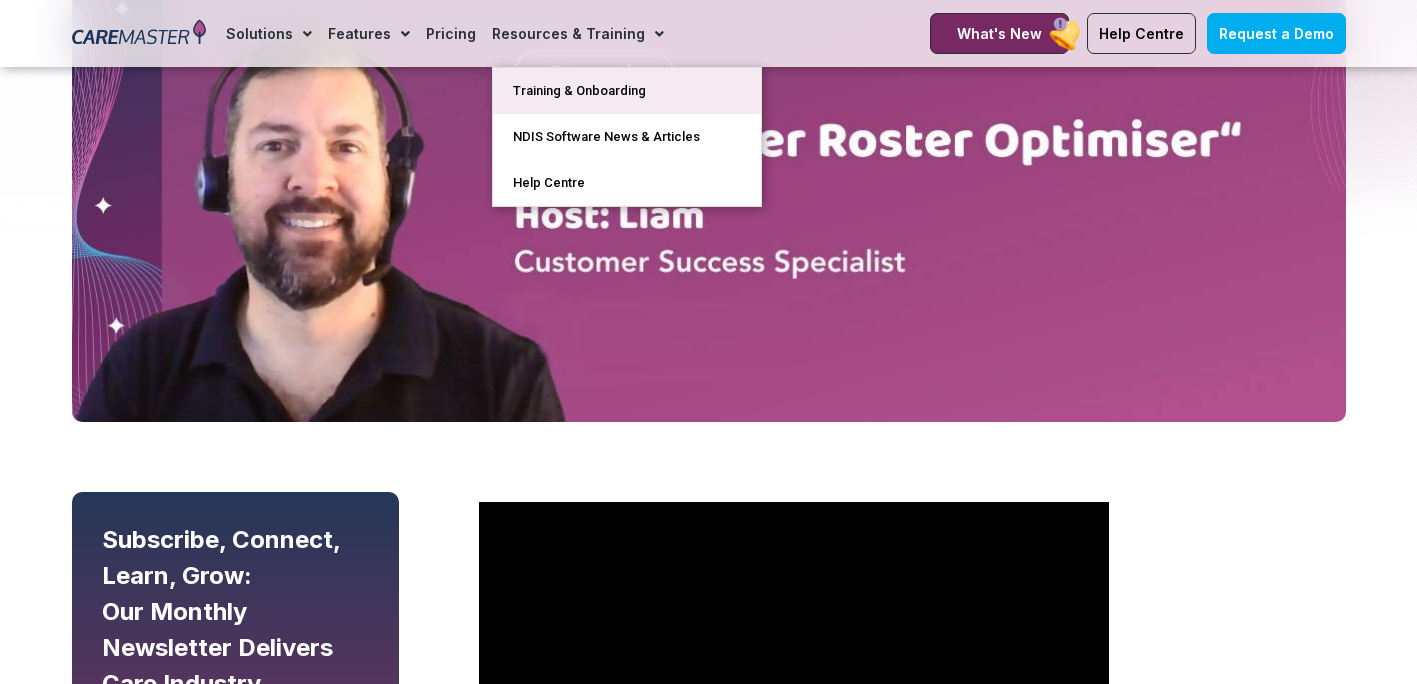 click on "Training & Onboarding" 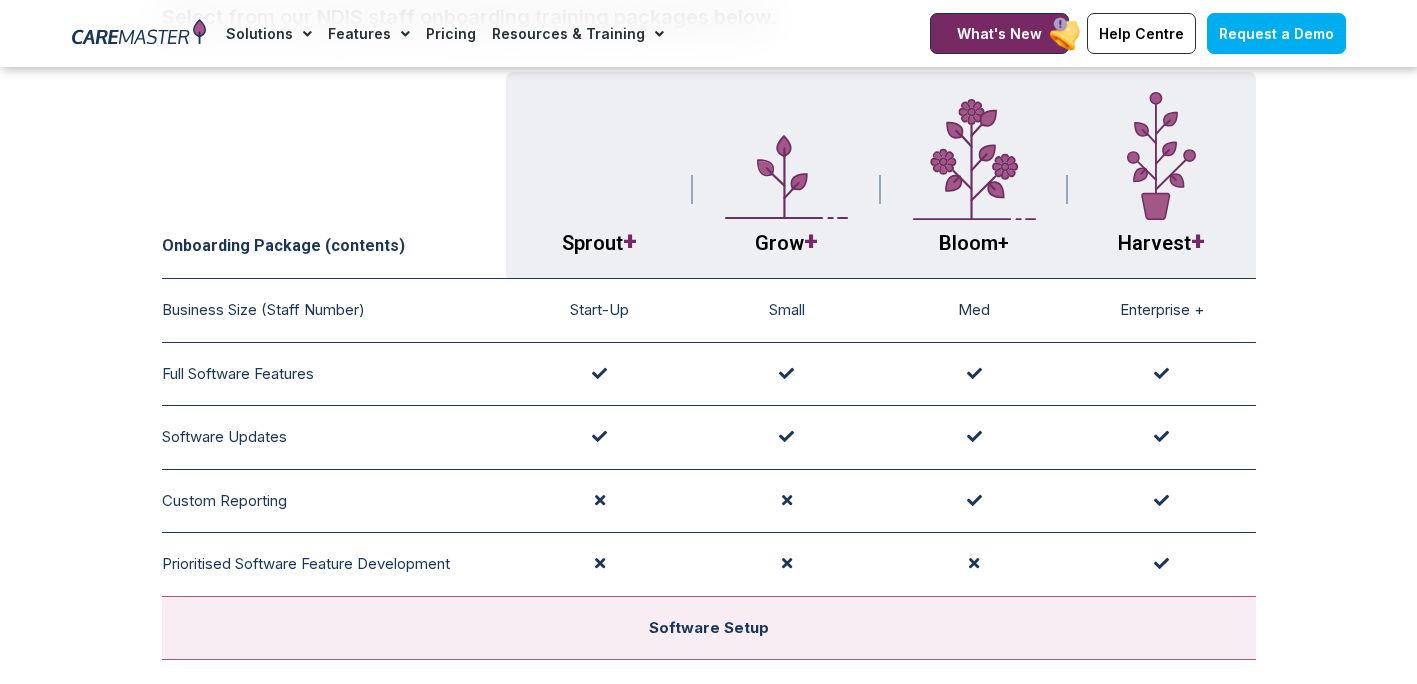 scroll, scrollTop: 0, scrollLeft: 0, axis: both 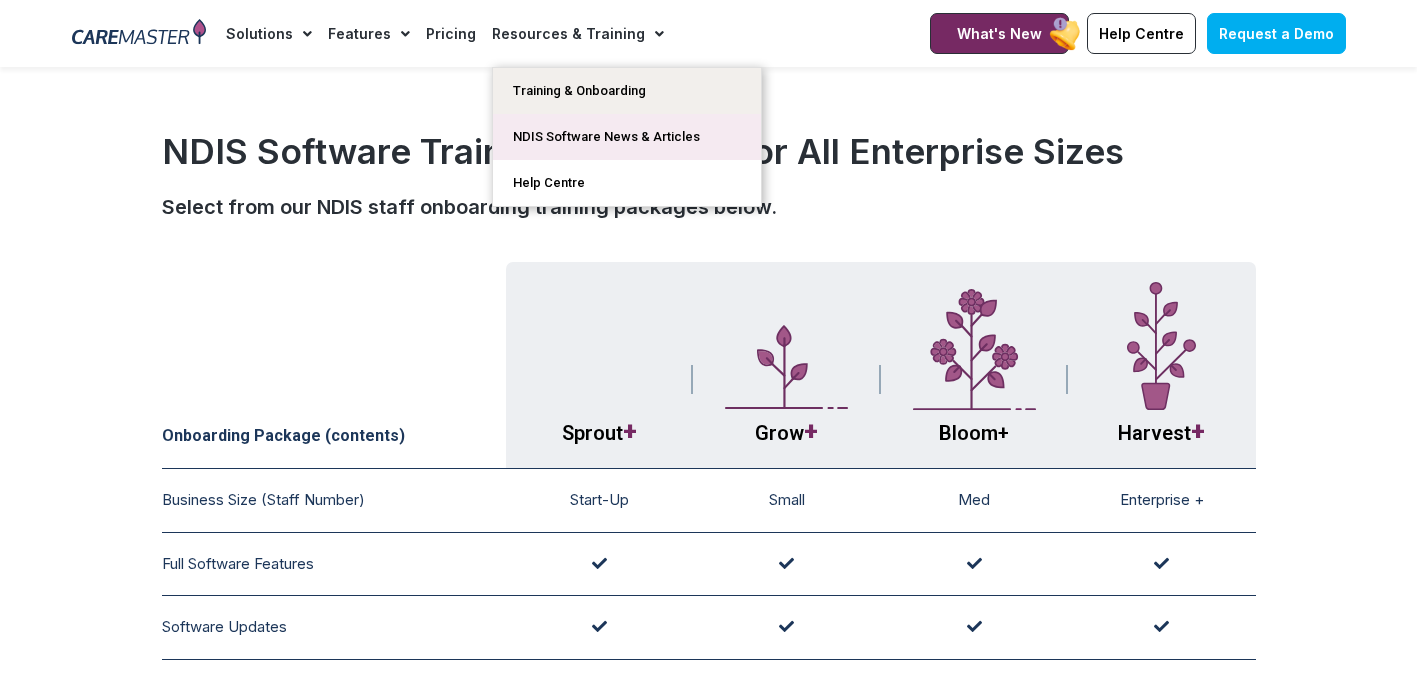 click on "NDIS Software News & Articles" 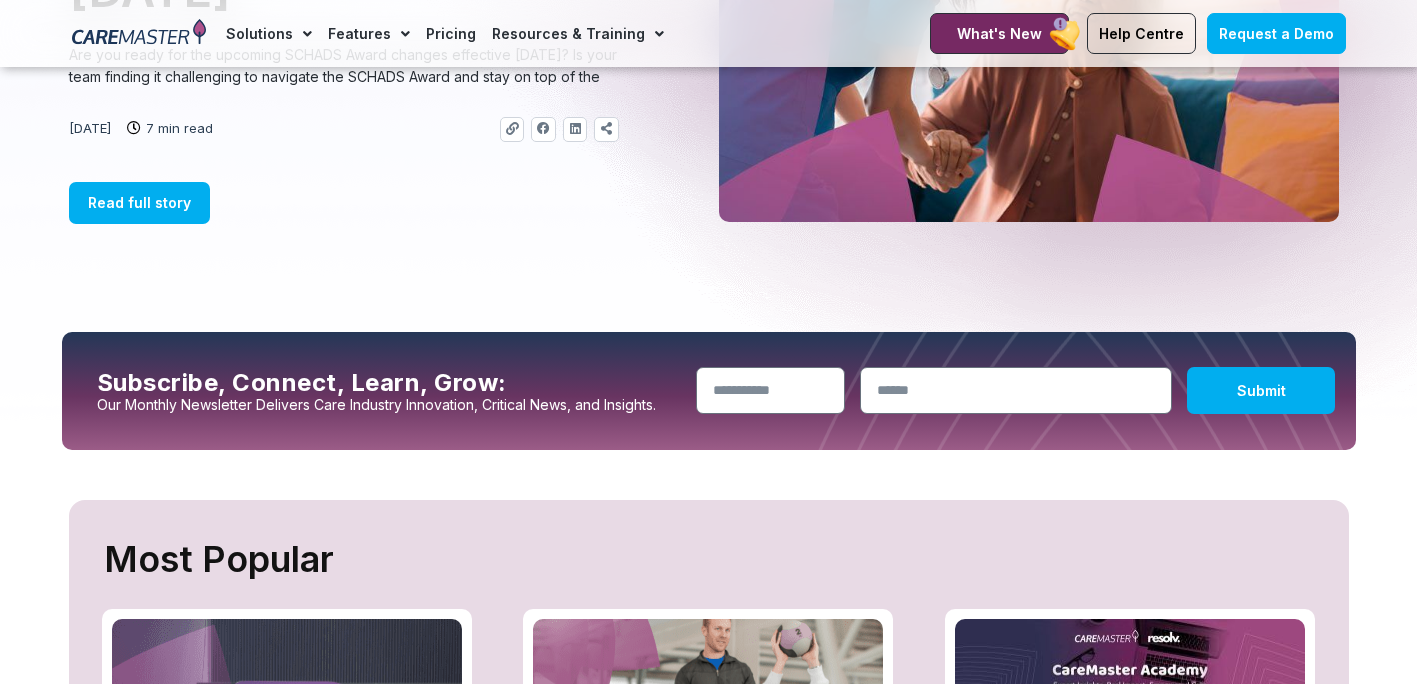 scroll, scrollTop: 0, scrollLeft: 0, axis: both 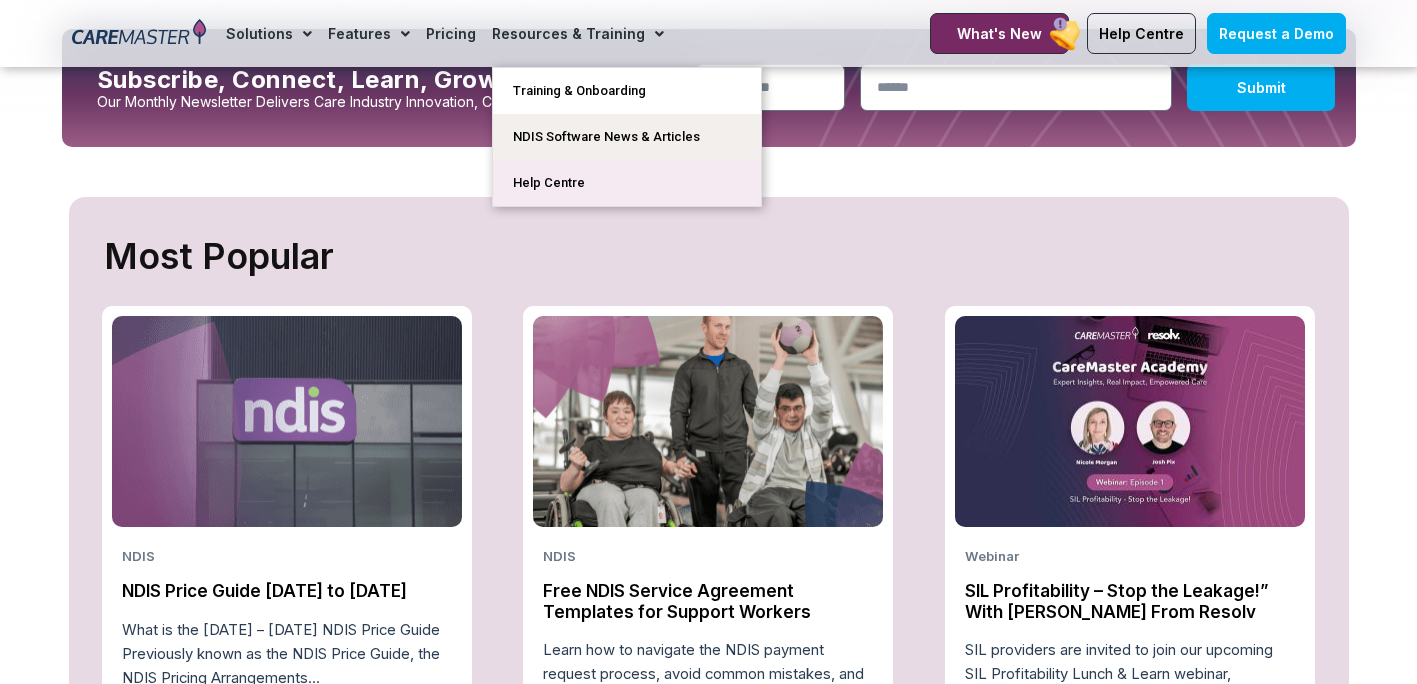 click on "Help Centre" 